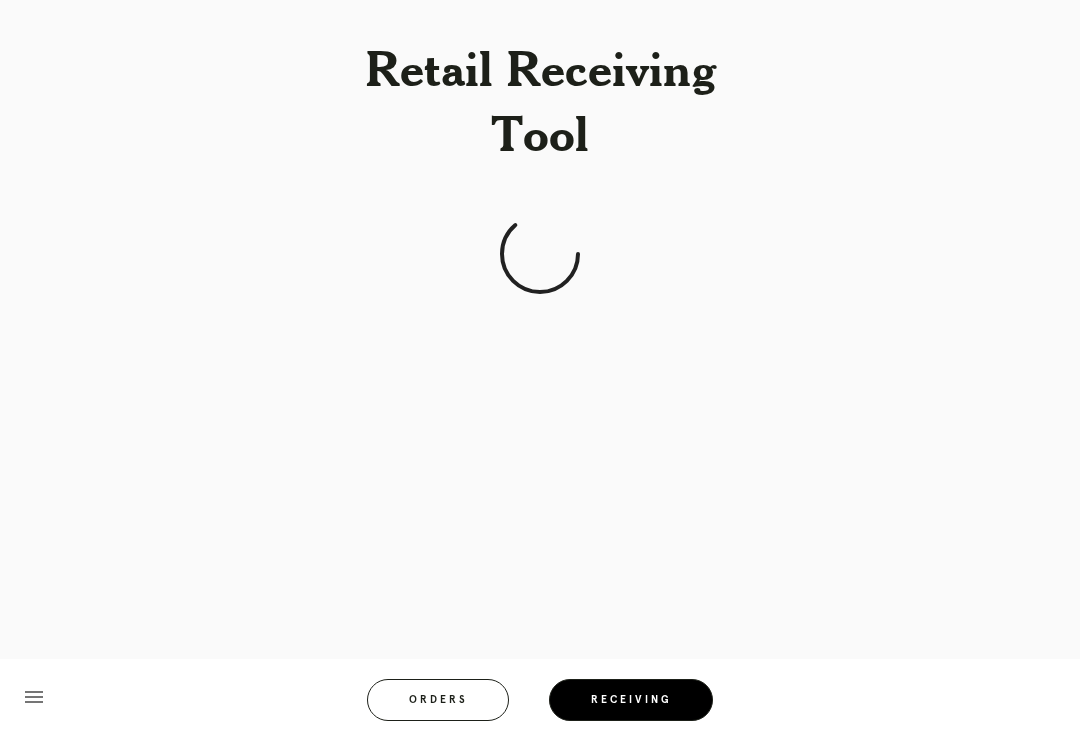 scroll, scrollTop: 31, scrollLeft: 0, axis: vertical 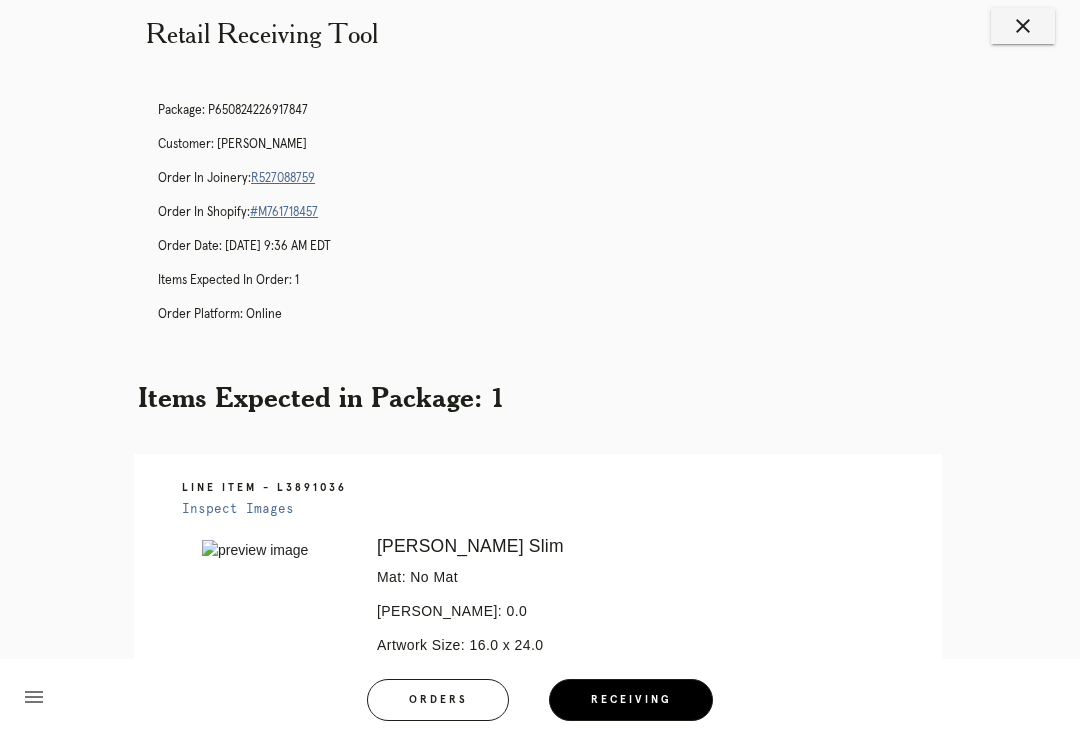 click on "Orders" at bounding box center [438, 700] 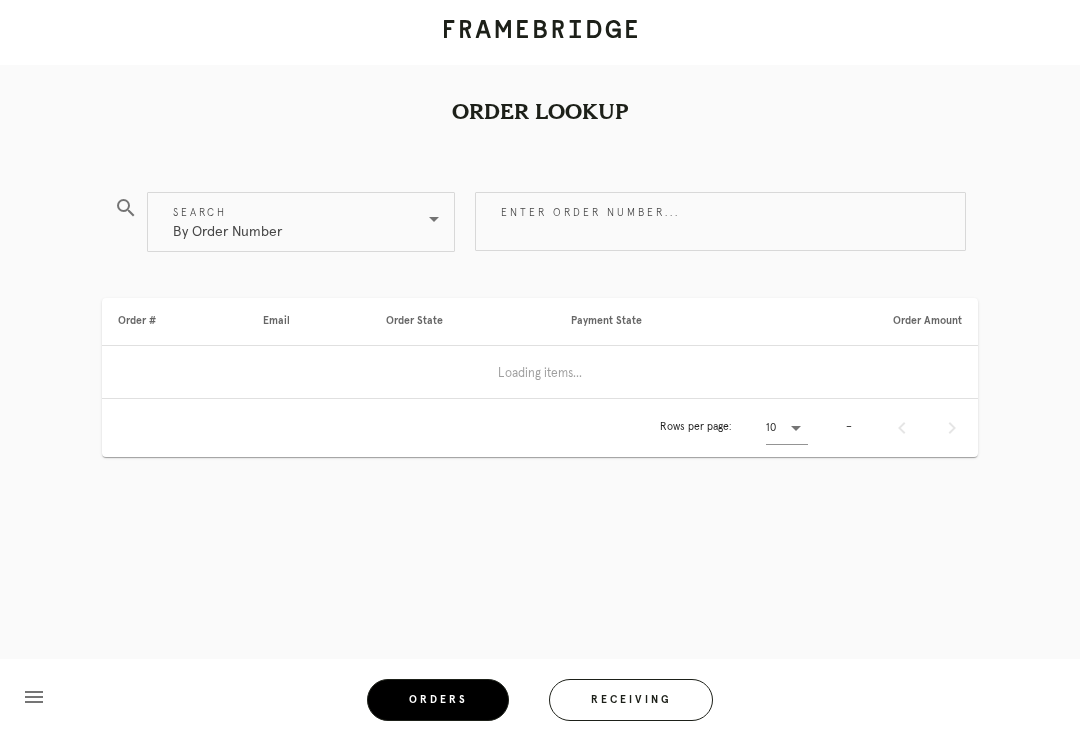 click on "Receiving" at bounding box center (631, 700) 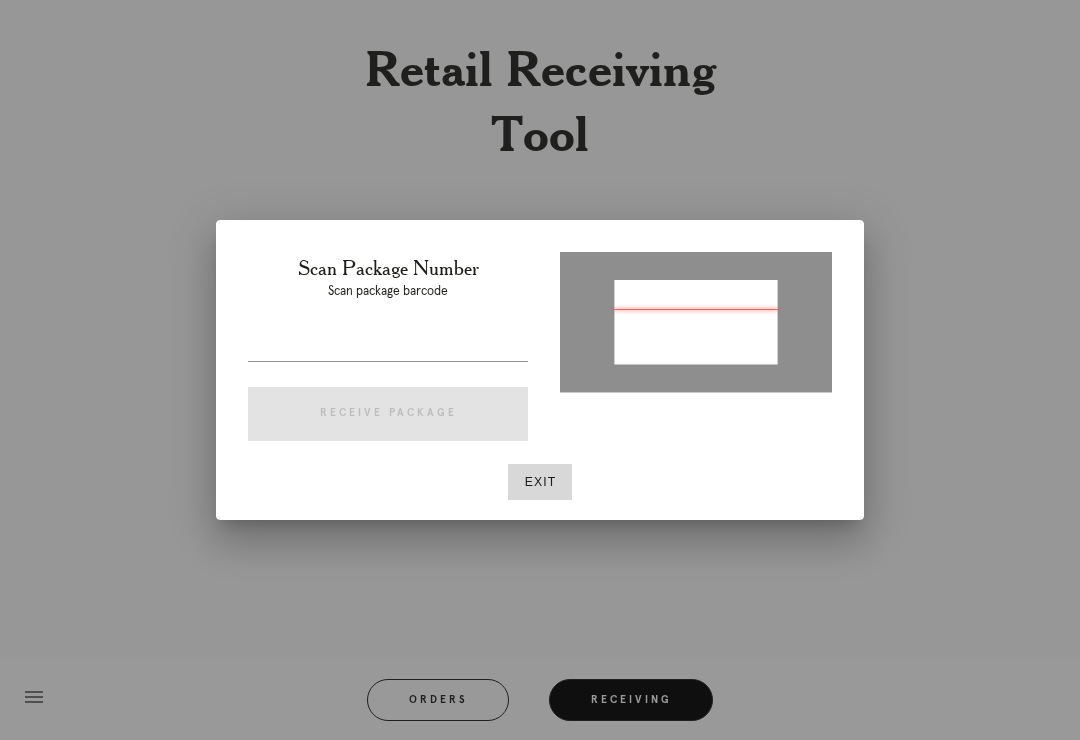 type on "P443752837429649" 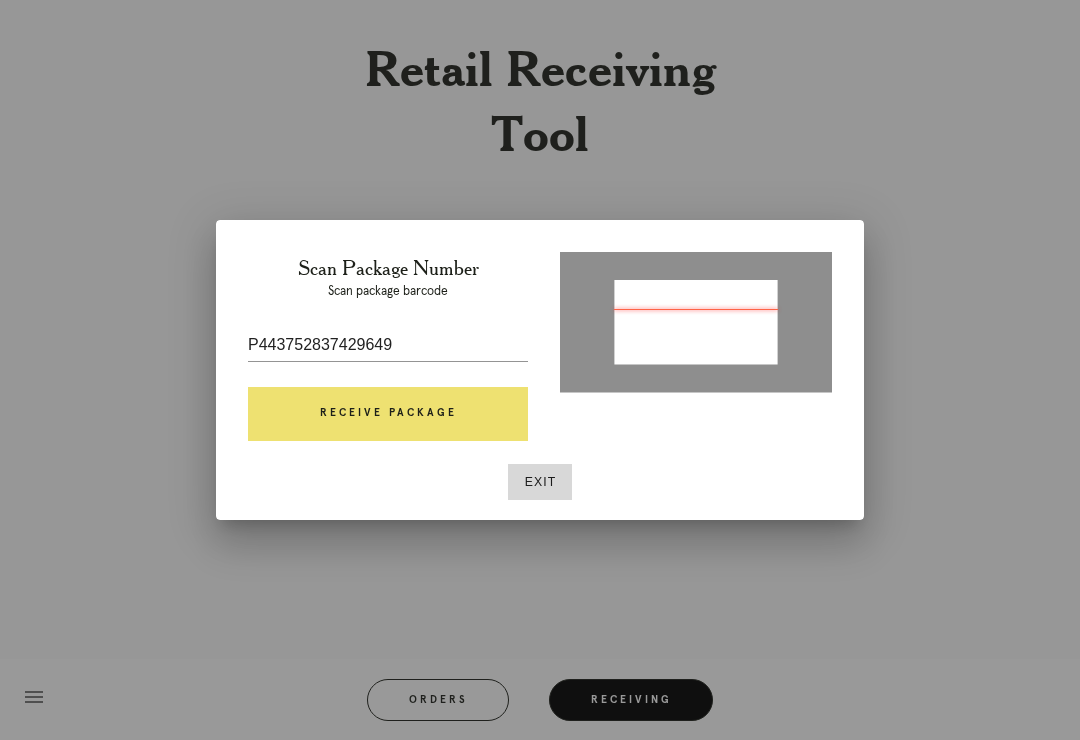 click on "Receive Package" at bounding box center [388, 414] 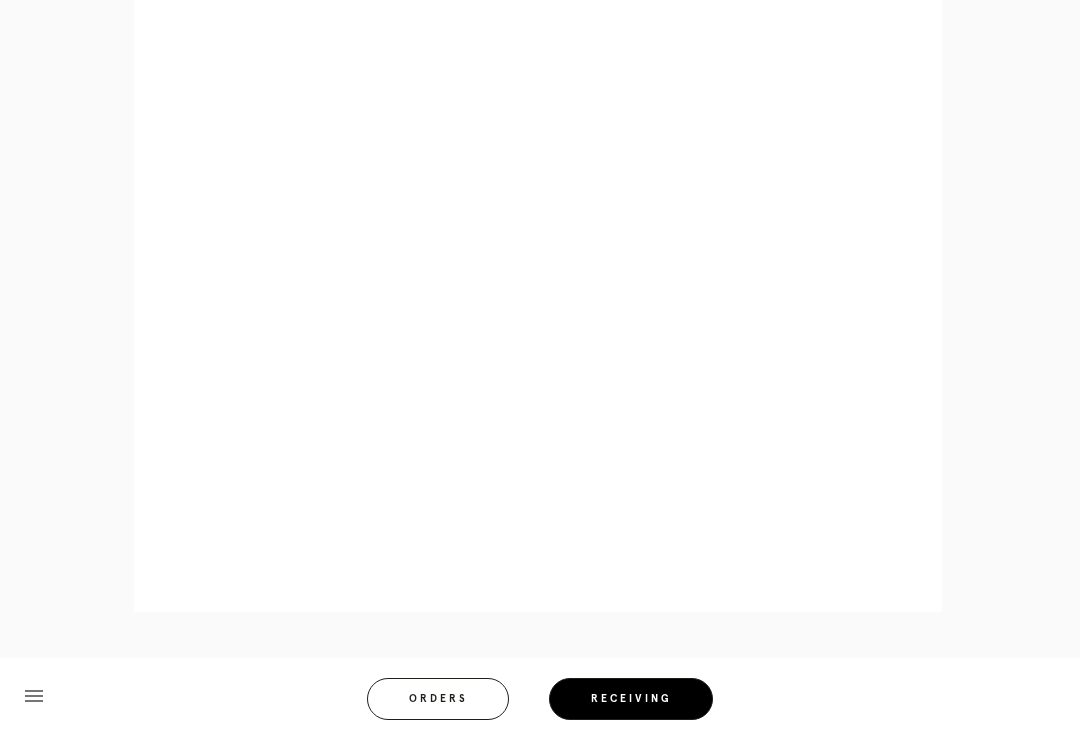 scroll, scrollTop: 2113, scrollLeft: 0, axis: vertical 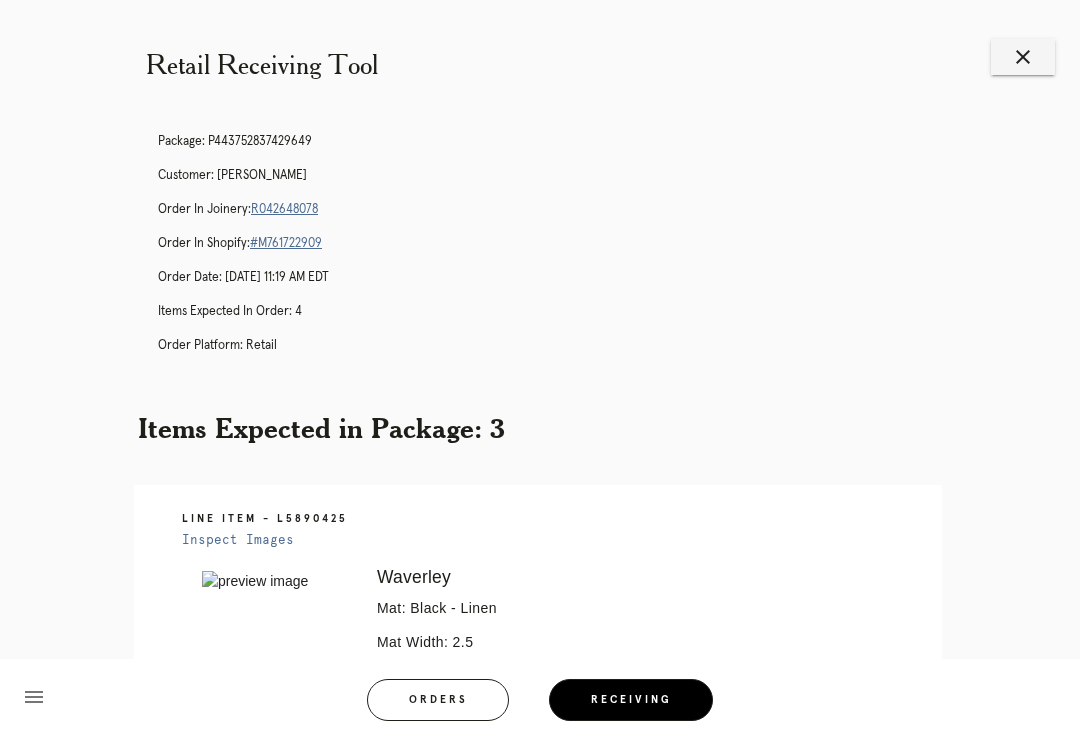 click on "R042648078" at bounding box center [284, 209] 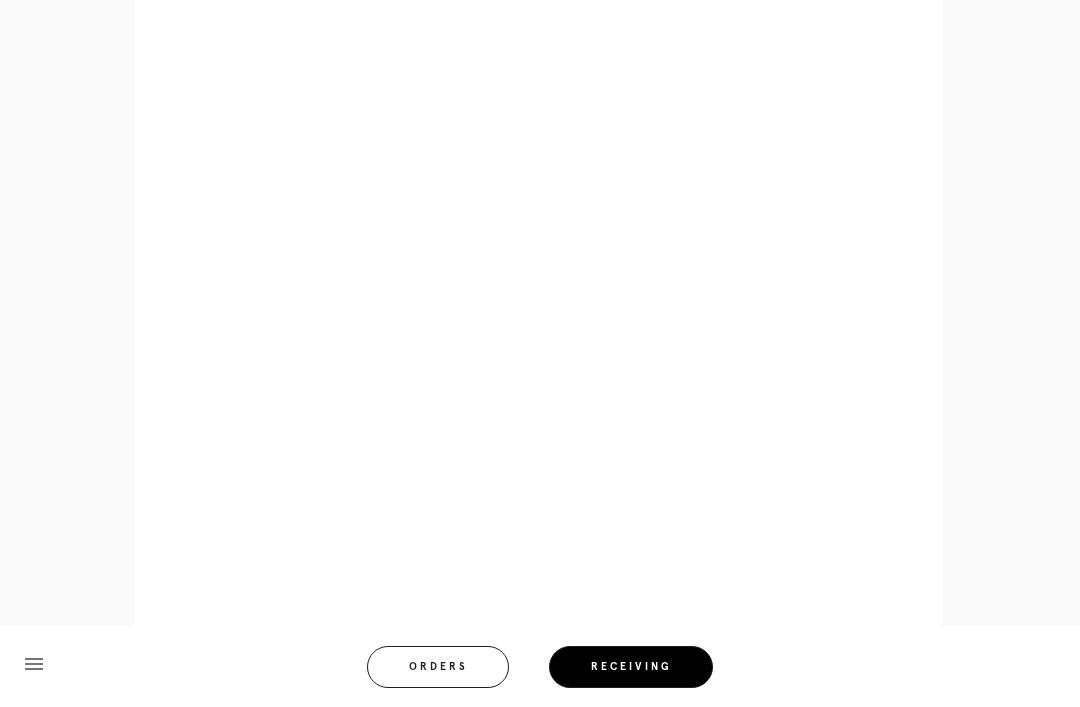 scroll, scrollTop: 1526, scrollLeft: 0, axis: vertical 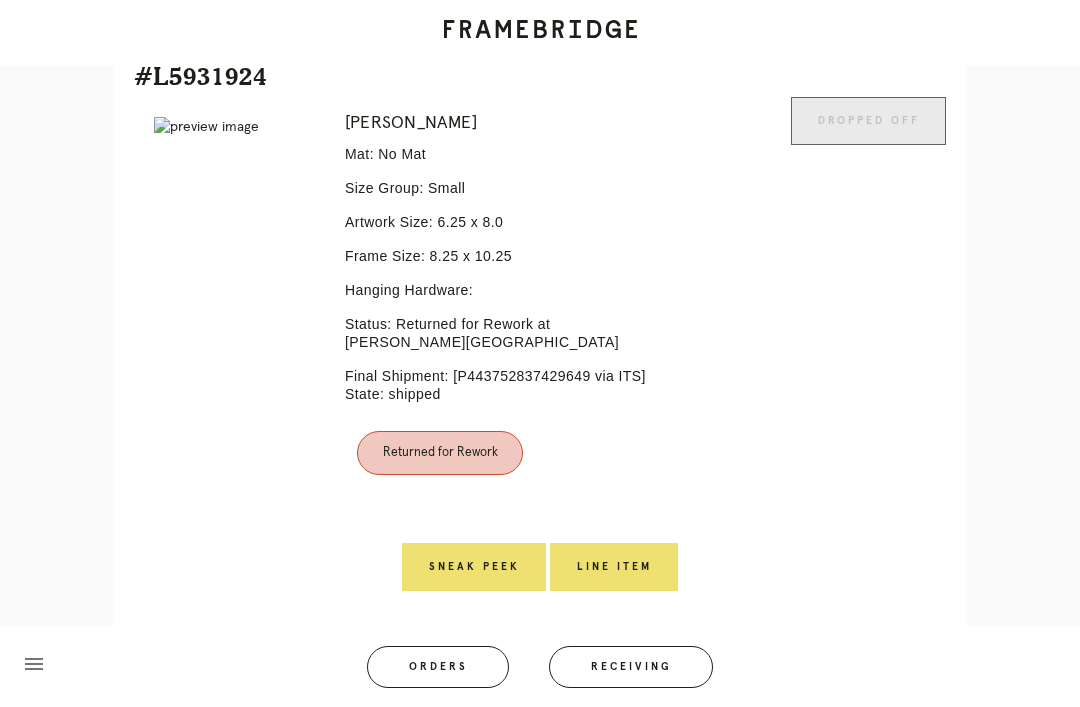 click on "Line Item" at bounding box center (614, 567) 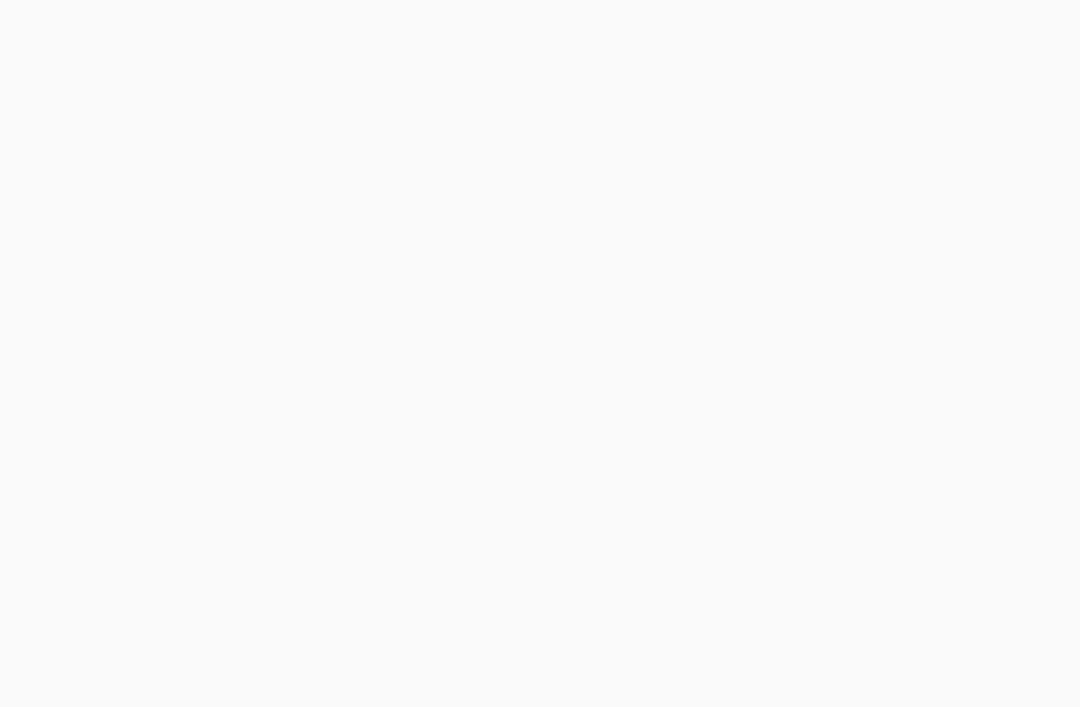 scroll, scrollTop: 0, scrollLeft: 0, axis: both 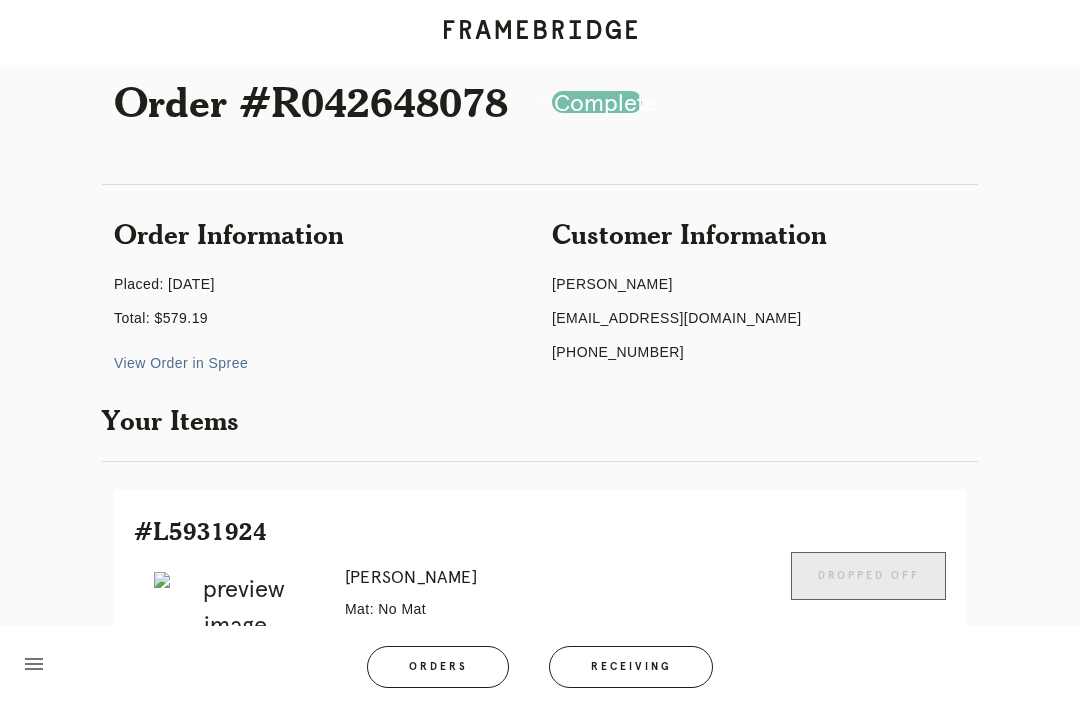 click on "View Order in Spree" at bounding box center [181, 363] 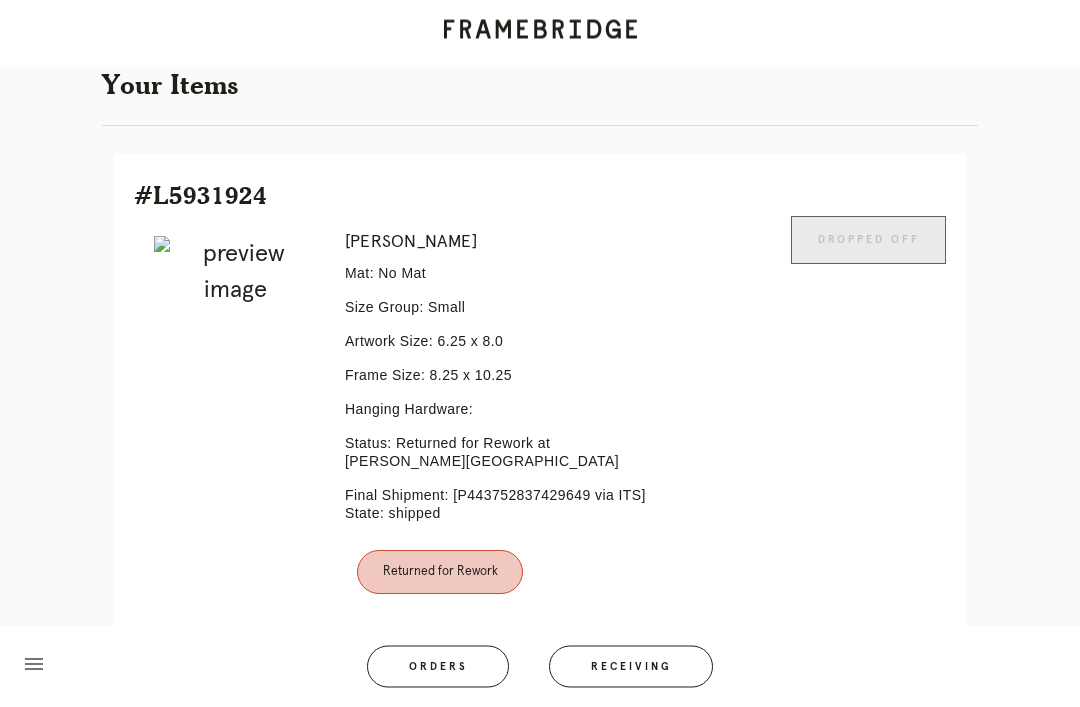 scroll, scrollTop: 379, scrollLeft: 0, axis: vertical 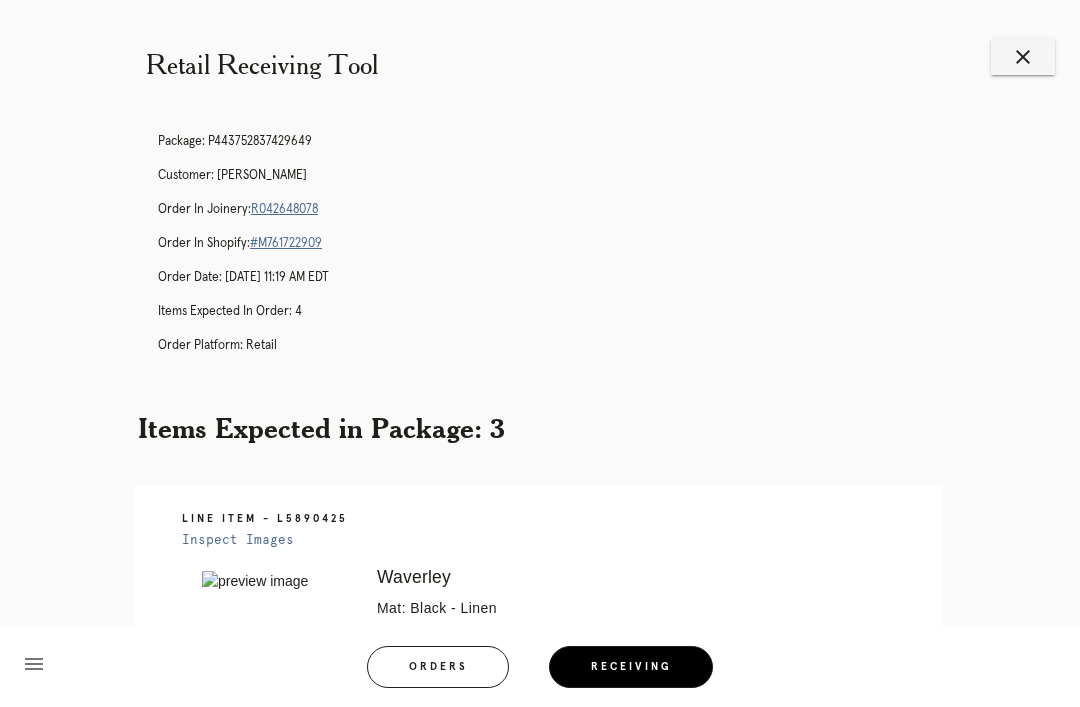 click on "R042648078" at bounding box center (284, 209) 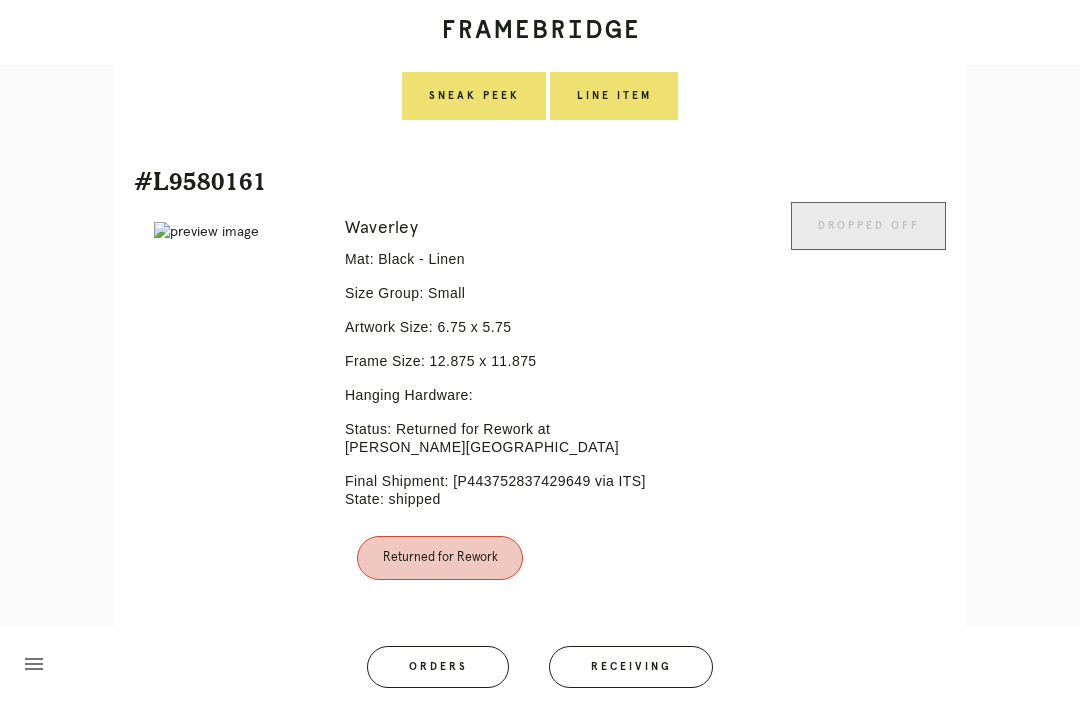 scroll, scrollTop: 976, scrollLeft: 0, axis: vertical 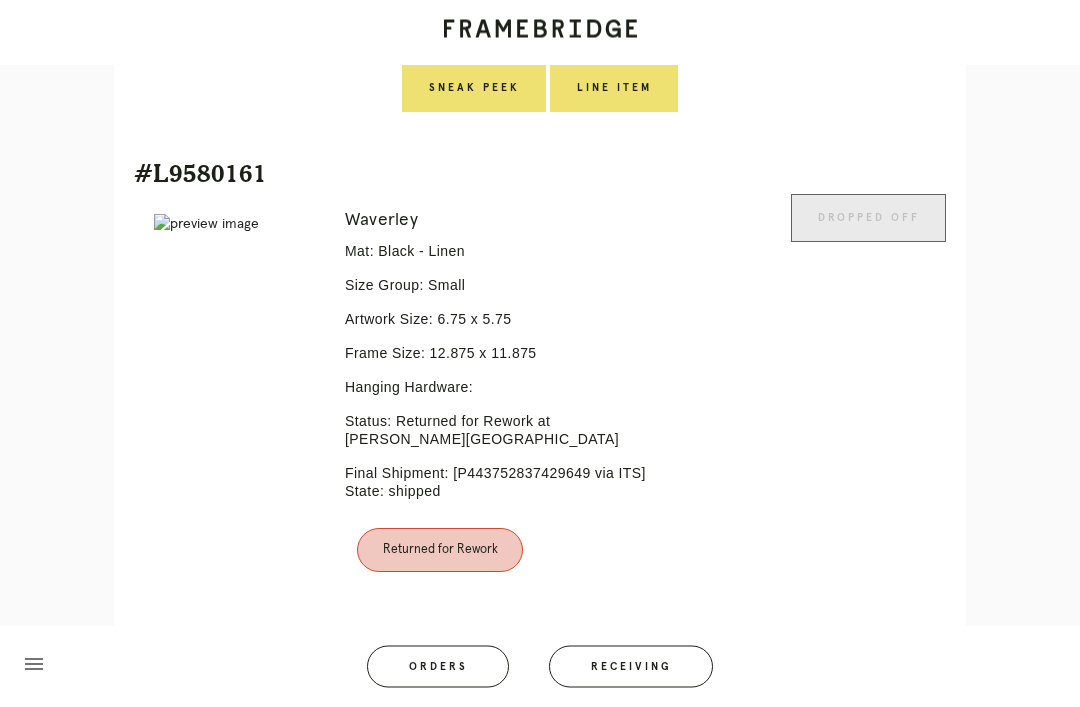 click on "Line Item" at bounding box center (614, 665) 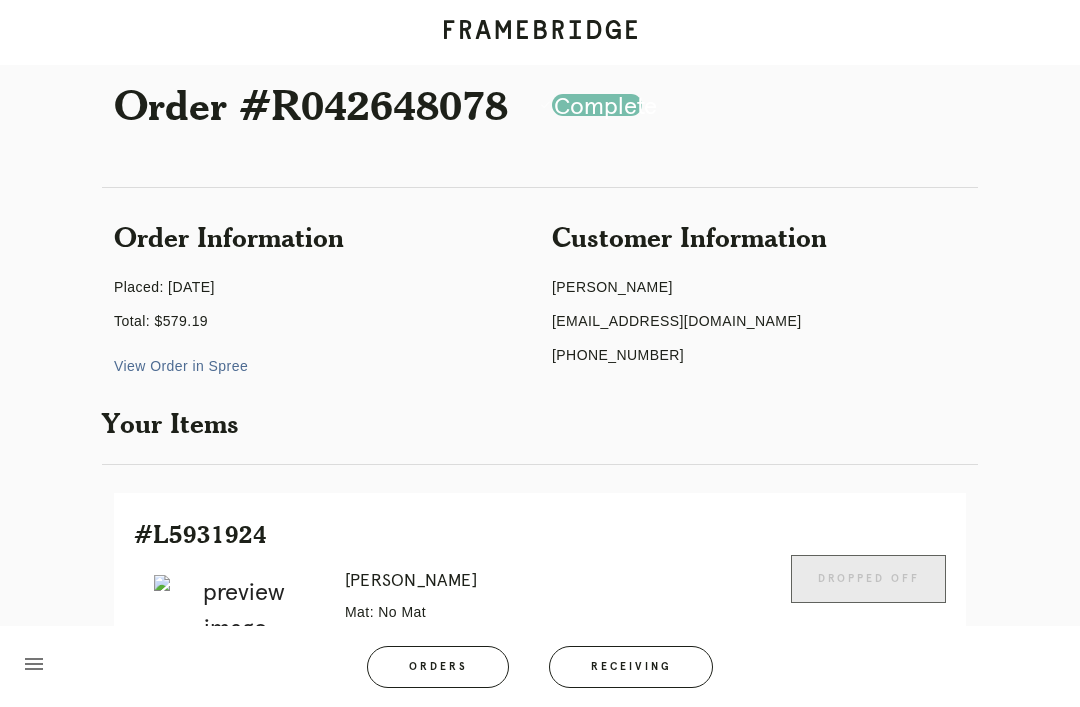 scroll, scrollTop: 45, scrollLeft: 0, axis: vertical 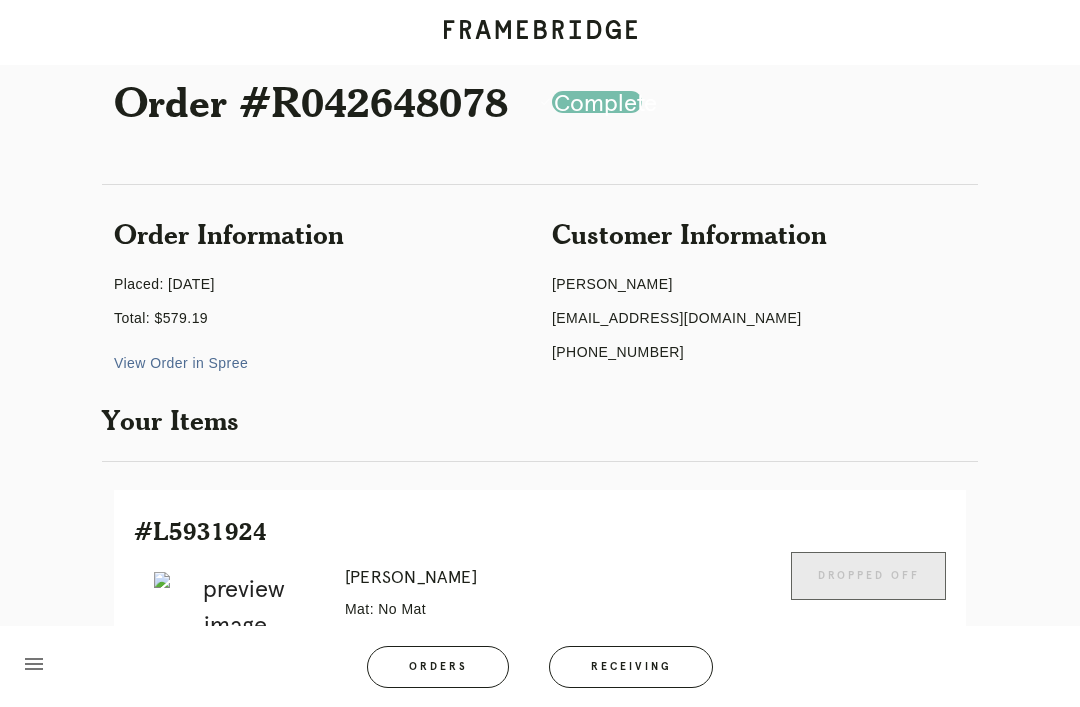 click on "View Order in Spree" at bounding box center [181, 363] 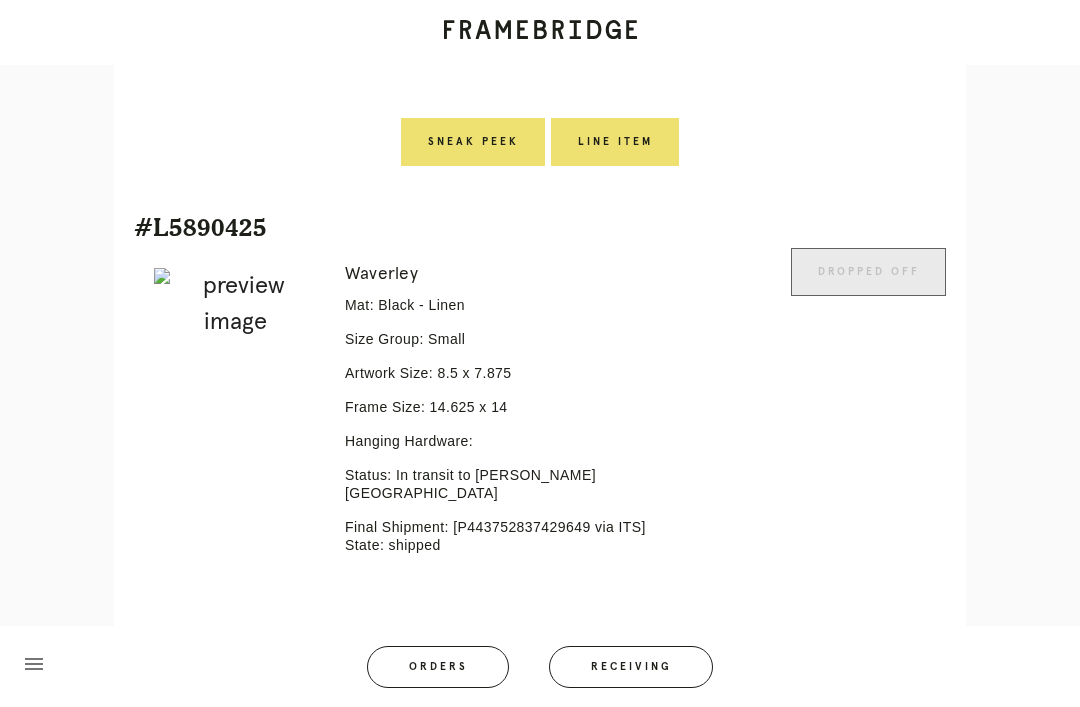 scroll, scrollTop: 1224, scrollLeft: 0, axis: vertical 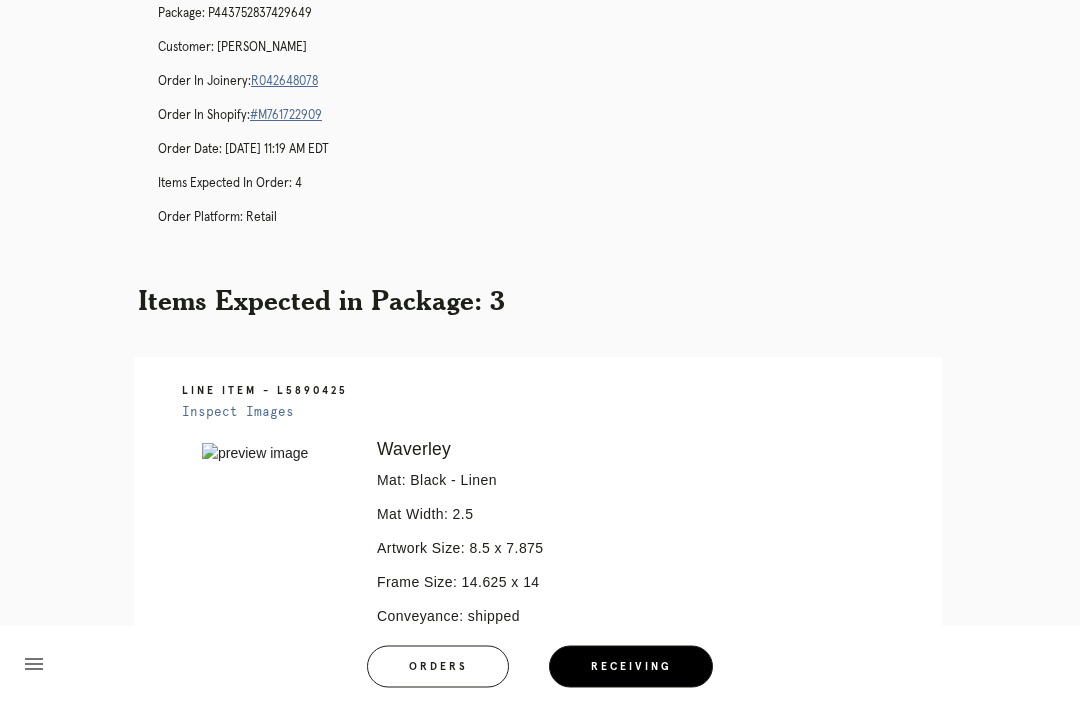 click on "R042648078" at bounding box center (284, 82) 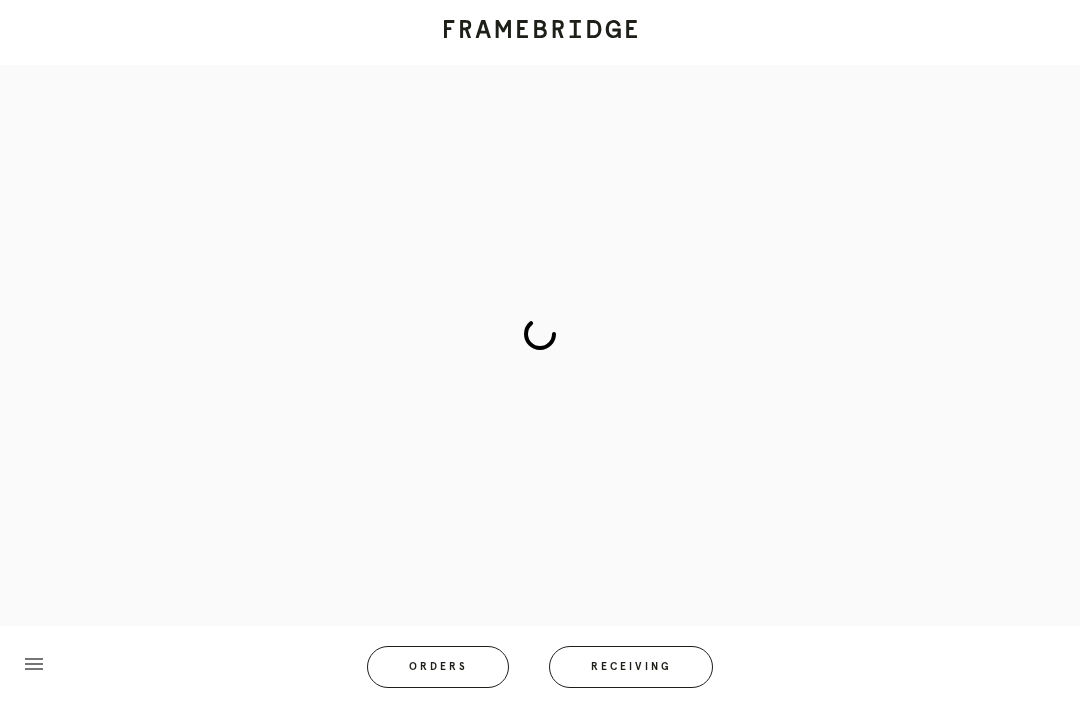scroll, scrollTop: 0, scrollLeft: 0, axis: both 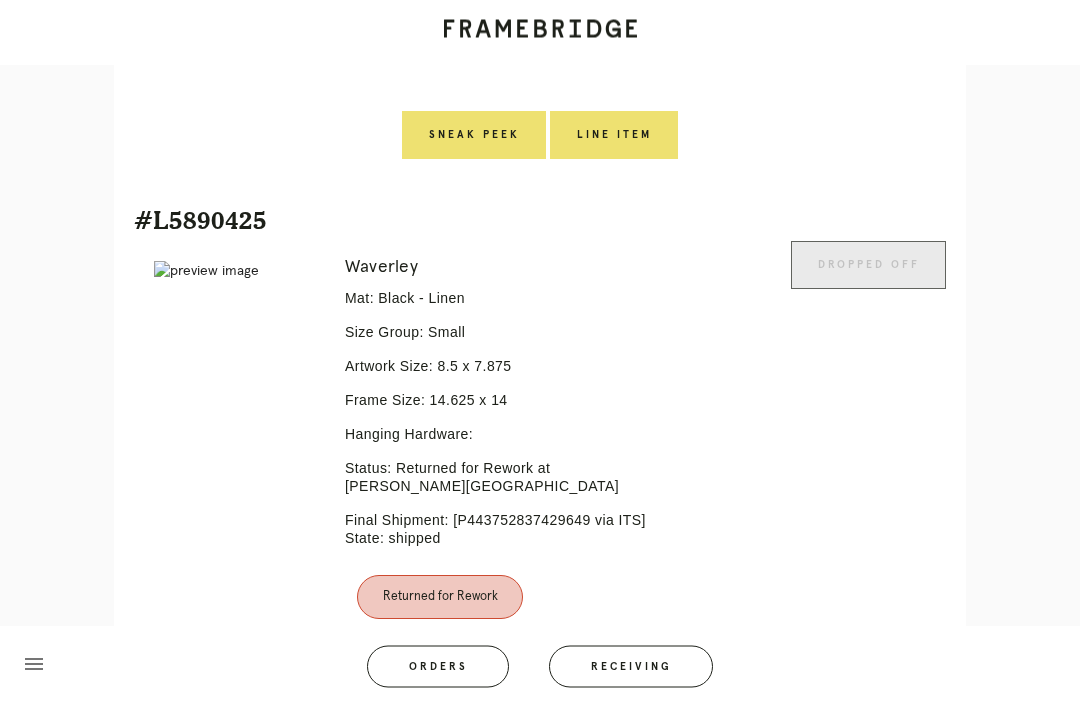 click on "Line Item" at bounding box center [614, 712] 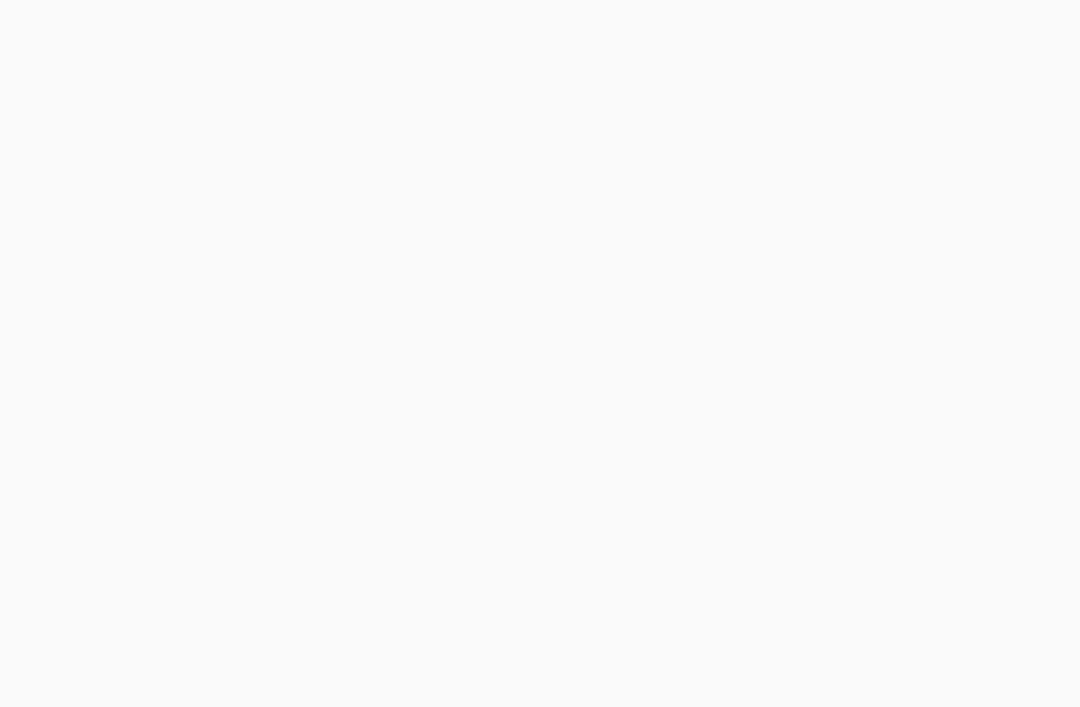 scroll, scrollTop: 0, scrollLeft: 0, axis: both 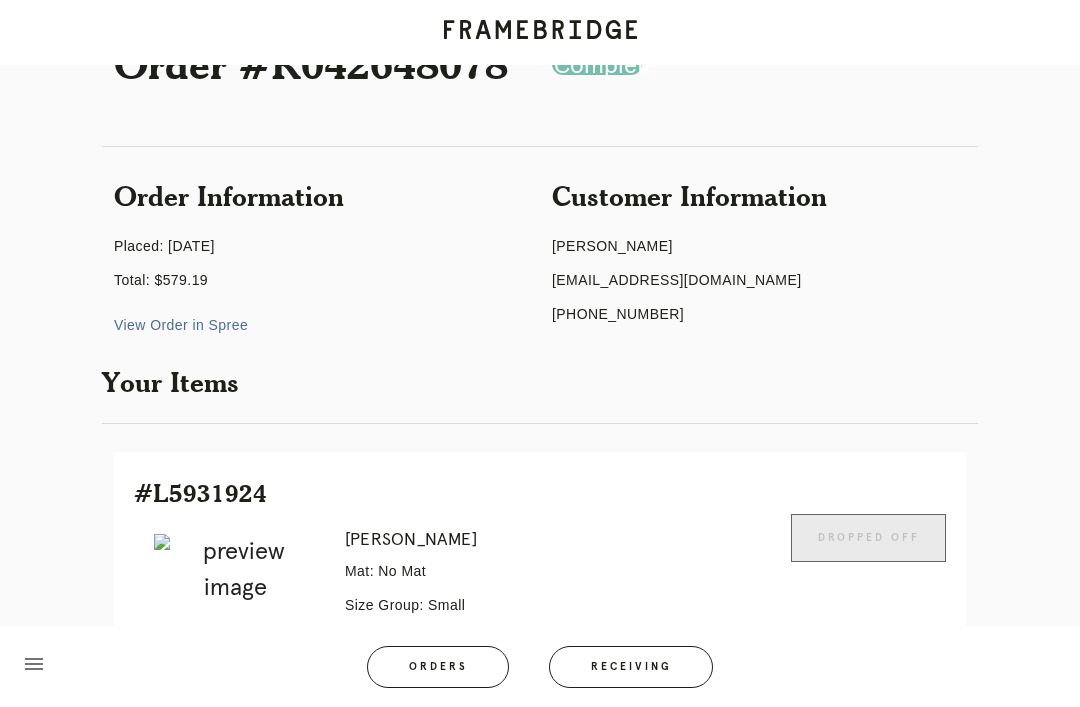 click on "View Order in Spree" at bounding box center [181, 325] 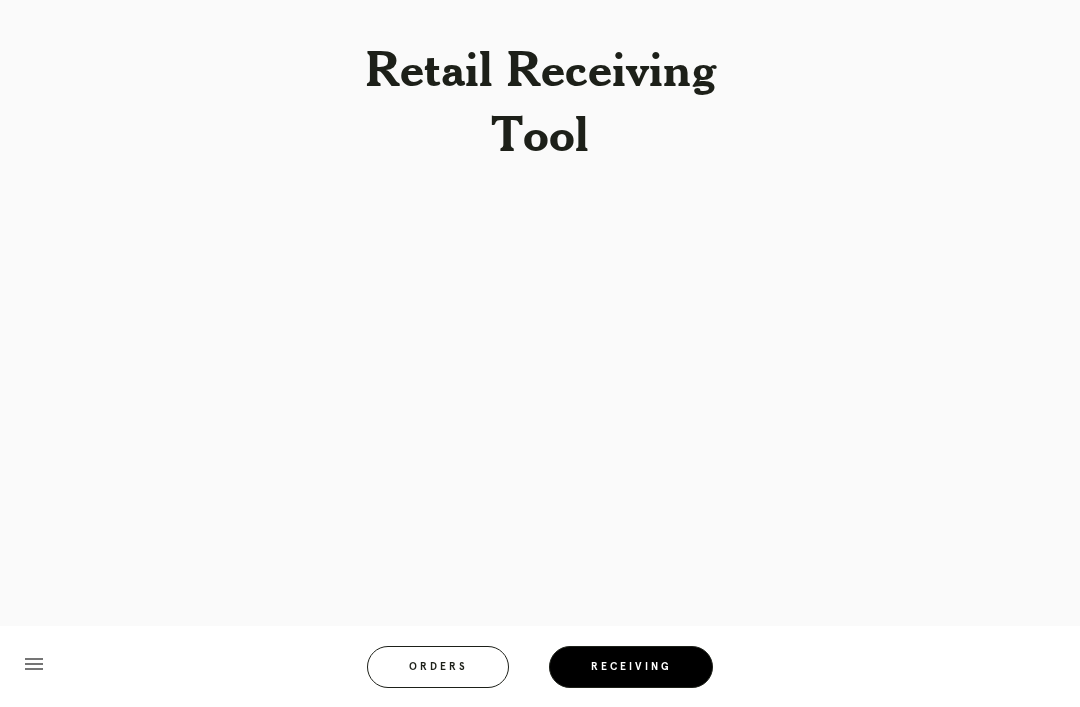 scroll, scrollTop: 64, scrollLeft: 0, axis: vertical 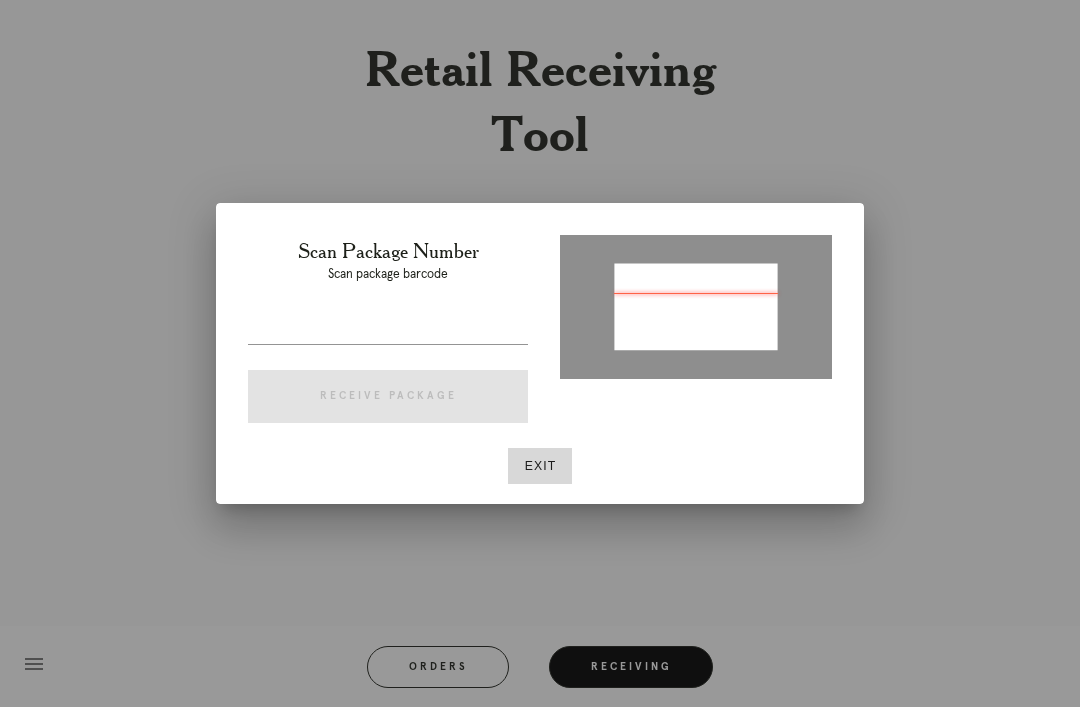 type on "P627787376532995" 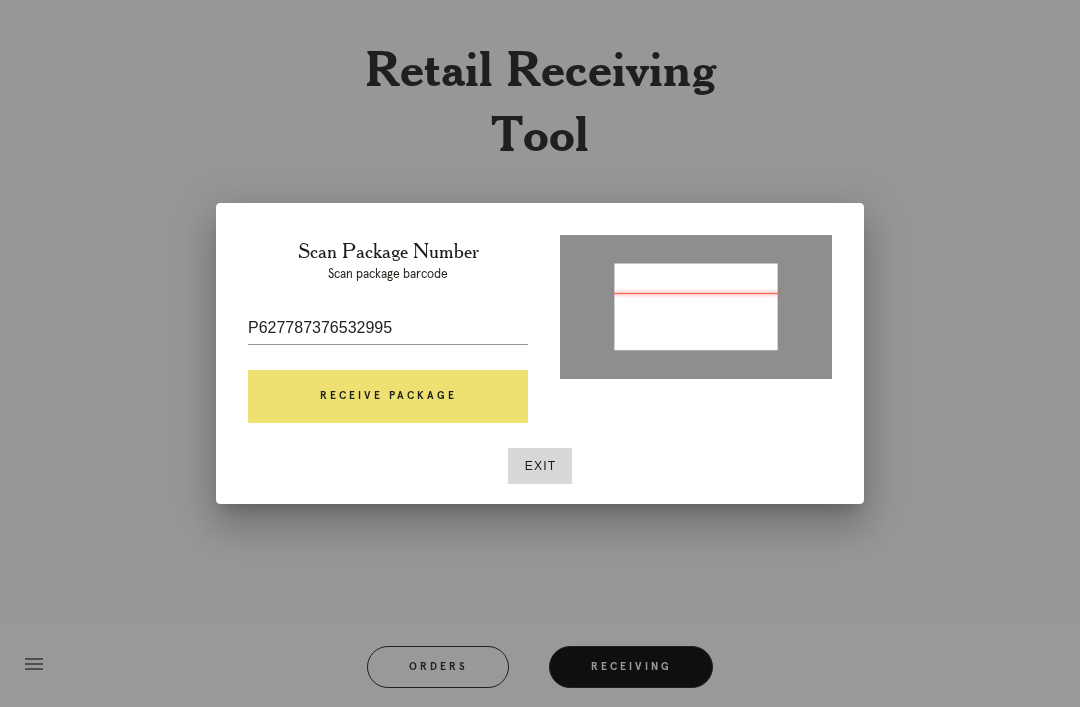 click on "Receive Package" at bounding box center (388, 397) 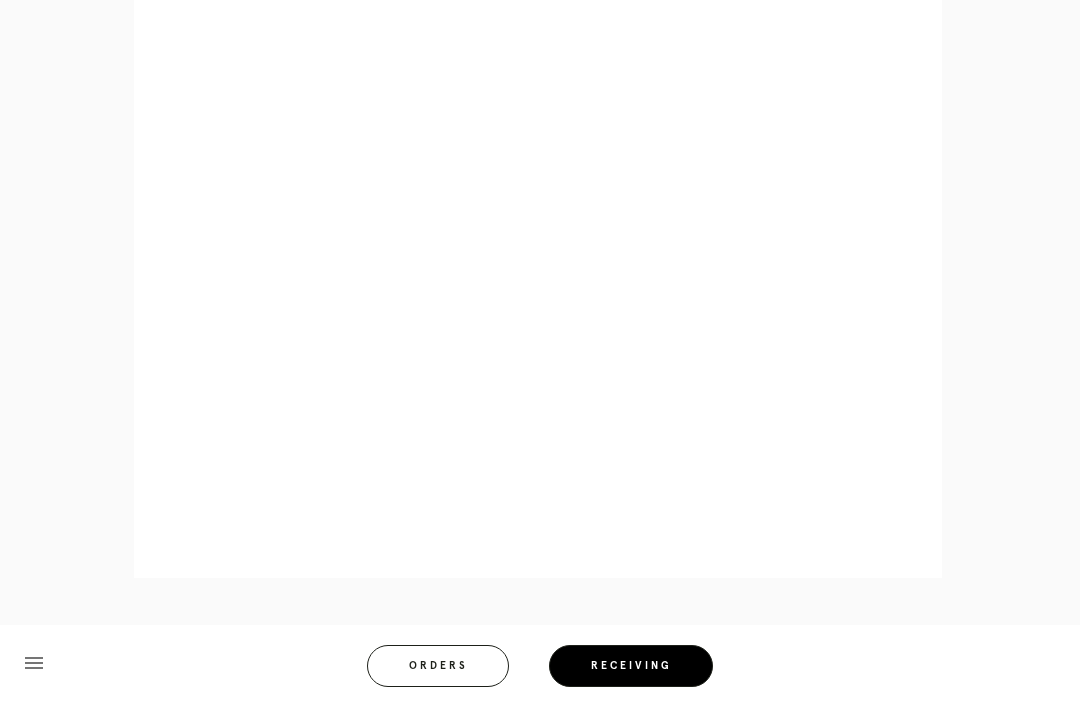 scroll, scrollTop: 1076, scrollLeft: 0, axis: vertical 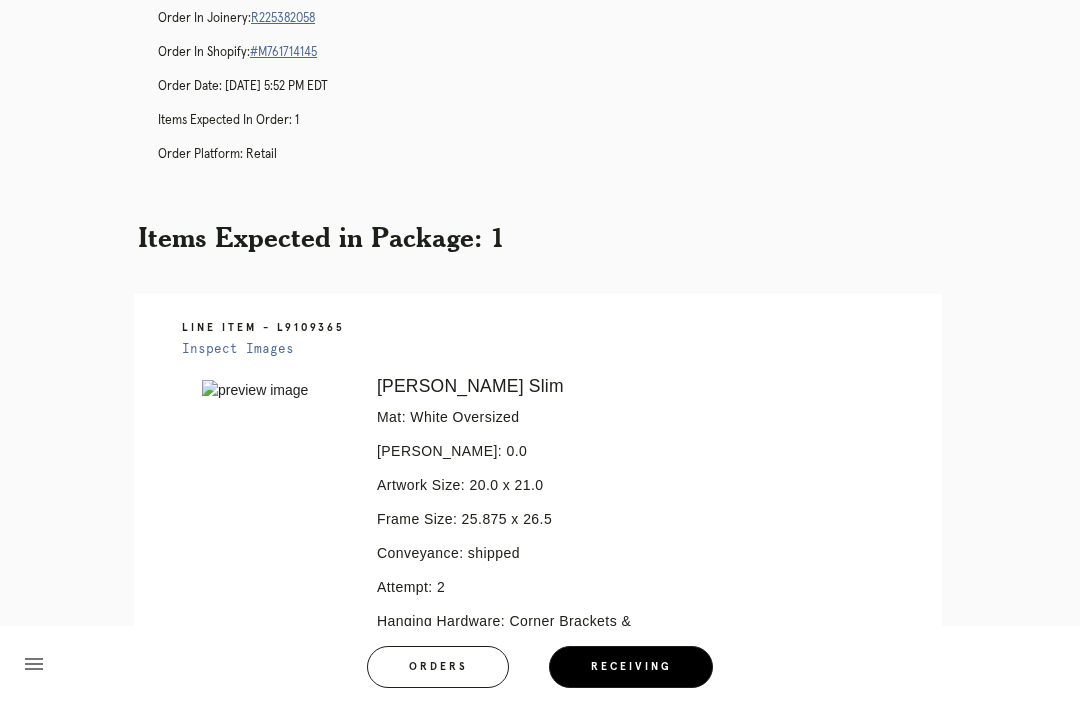click on "R225382058" at bounding box center [283, 18] 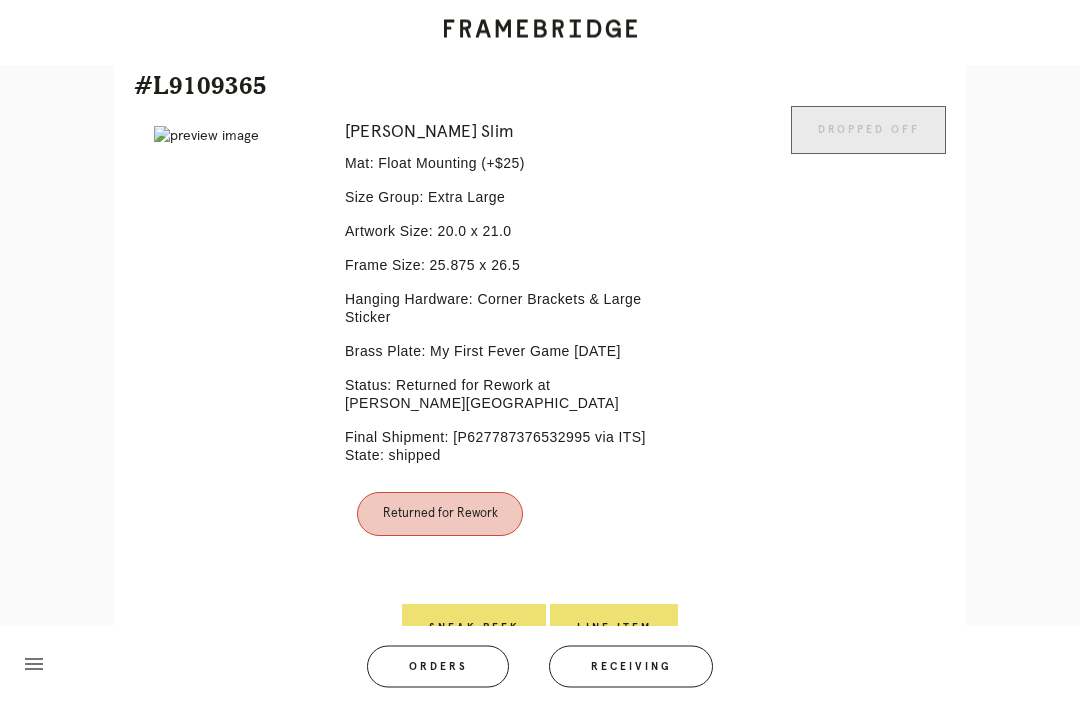 scroll, scrollTop: 498, scrollLeft: 0, axis: vertical 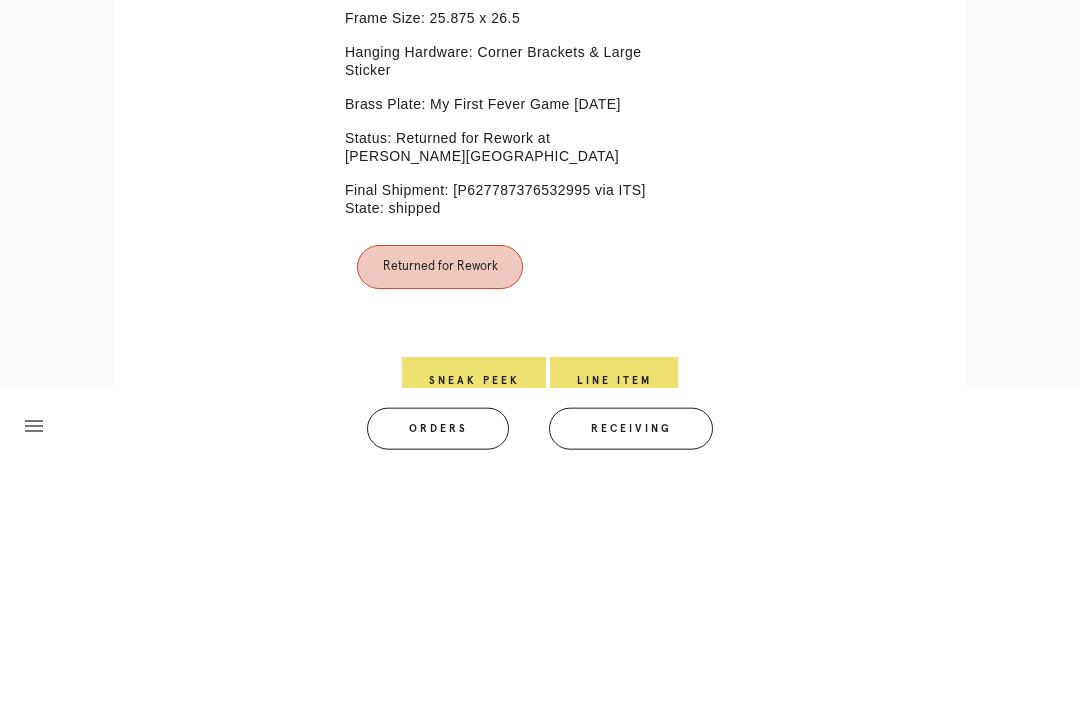 click on "Line Item" at bounding box center [614, 619] 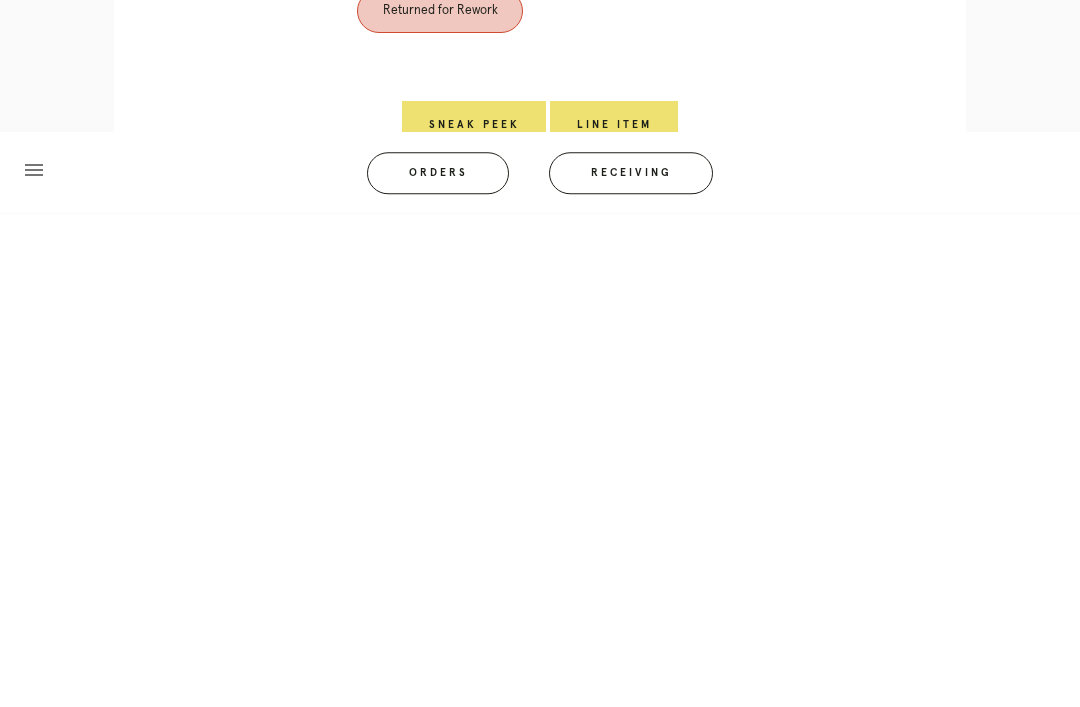 scroll, scrollTop: 0, scrollLeft: 0, axis: both 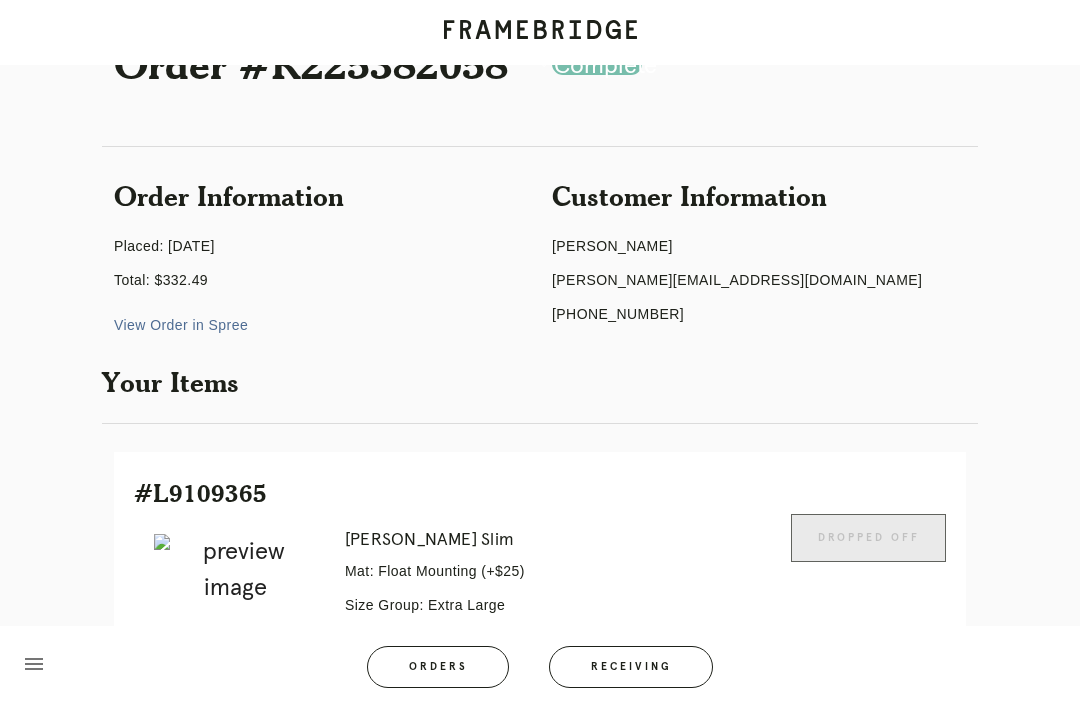 click on "View Order in Spree" at bounding box center (181, 325) 